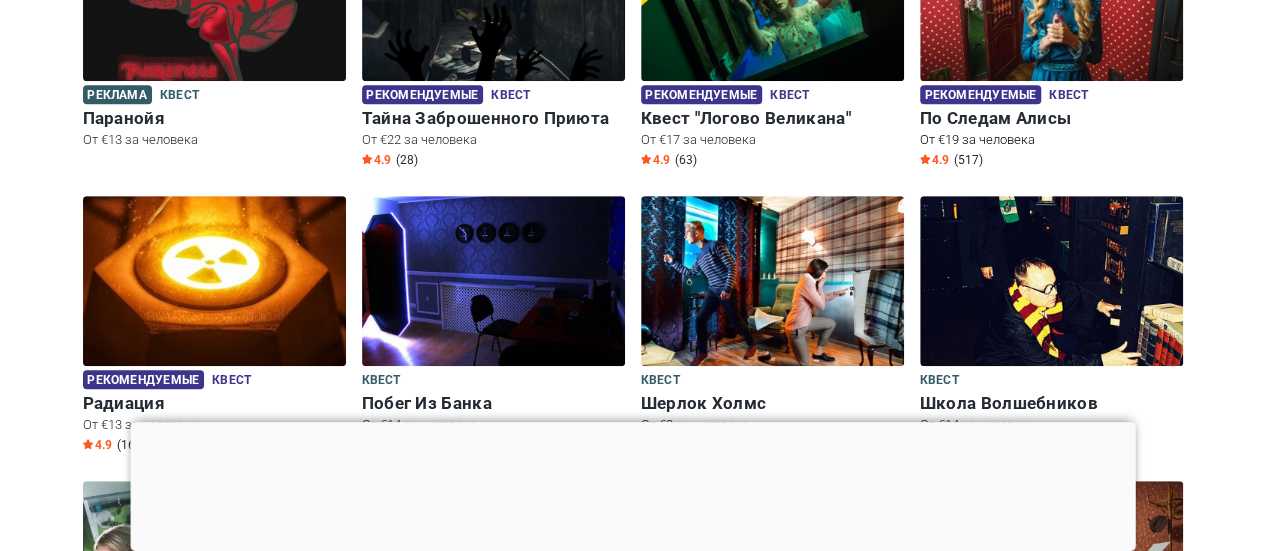 scroll, scrollTop: 500, scrollLeft: 0, axis: vertical 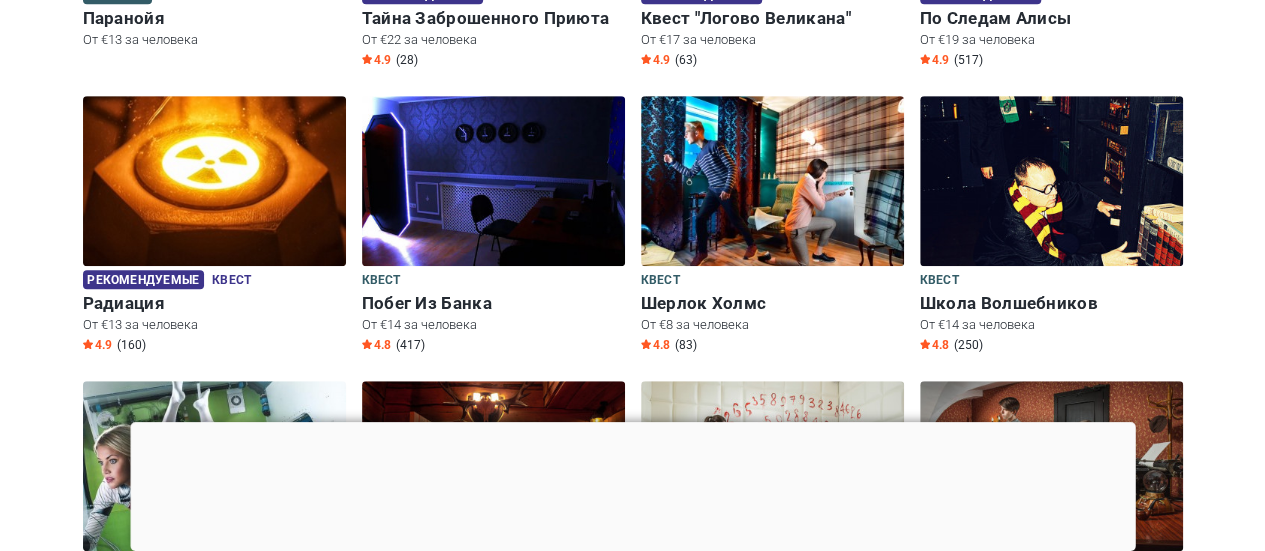 click at bounding box center [632, 422] 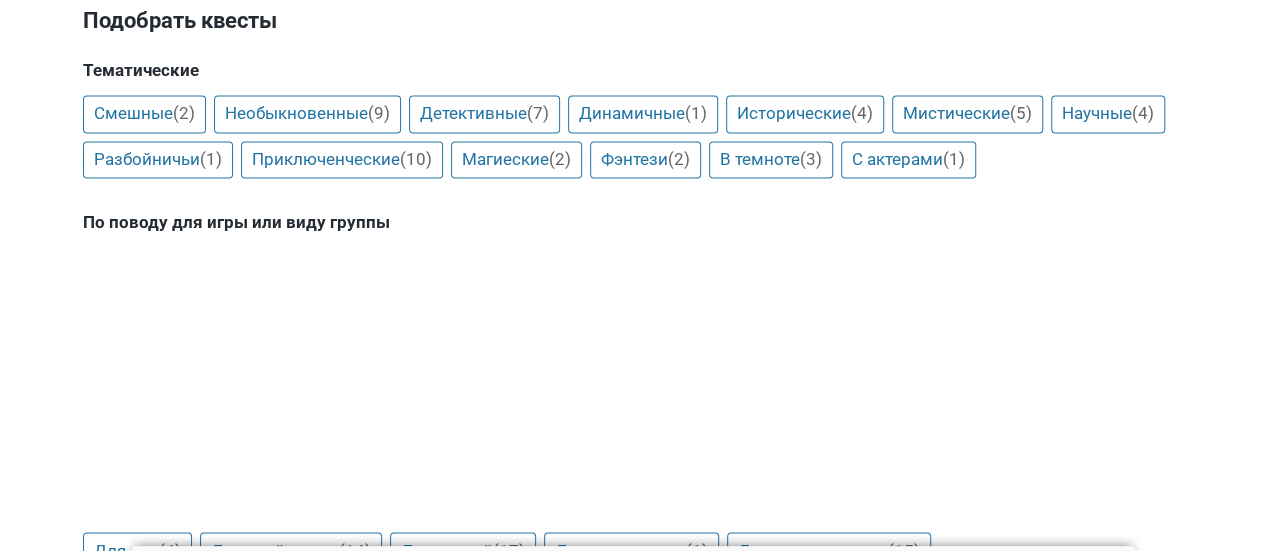 scroll, scrollTop: 1600, scrollLeft: 0, axis: vertical 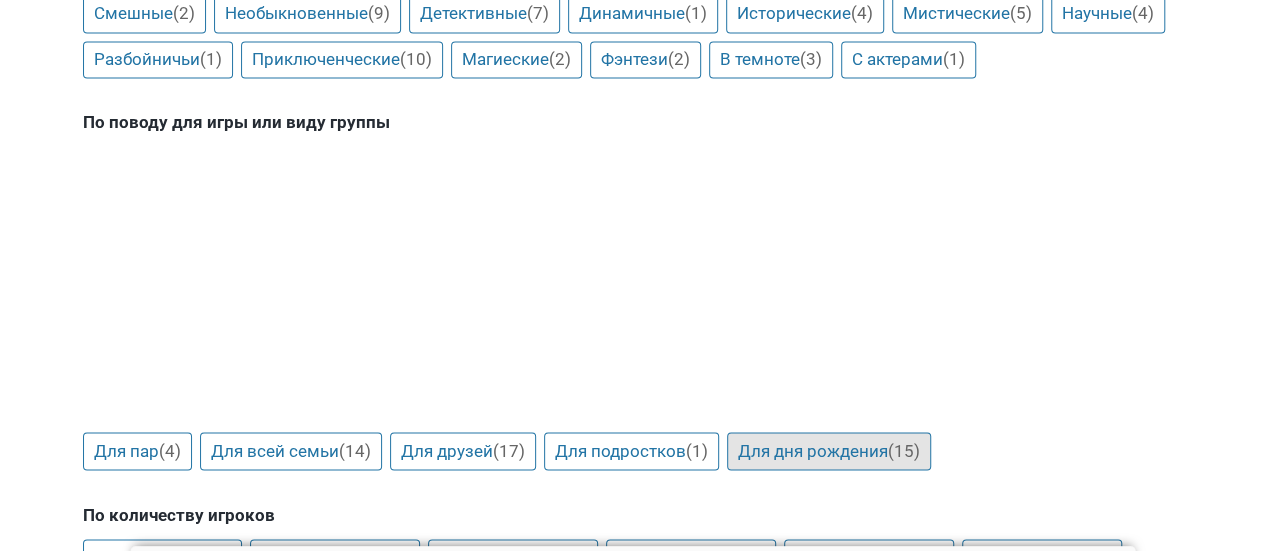 click on "Для дня рождения  (15)" at bounding box center (829, 451) 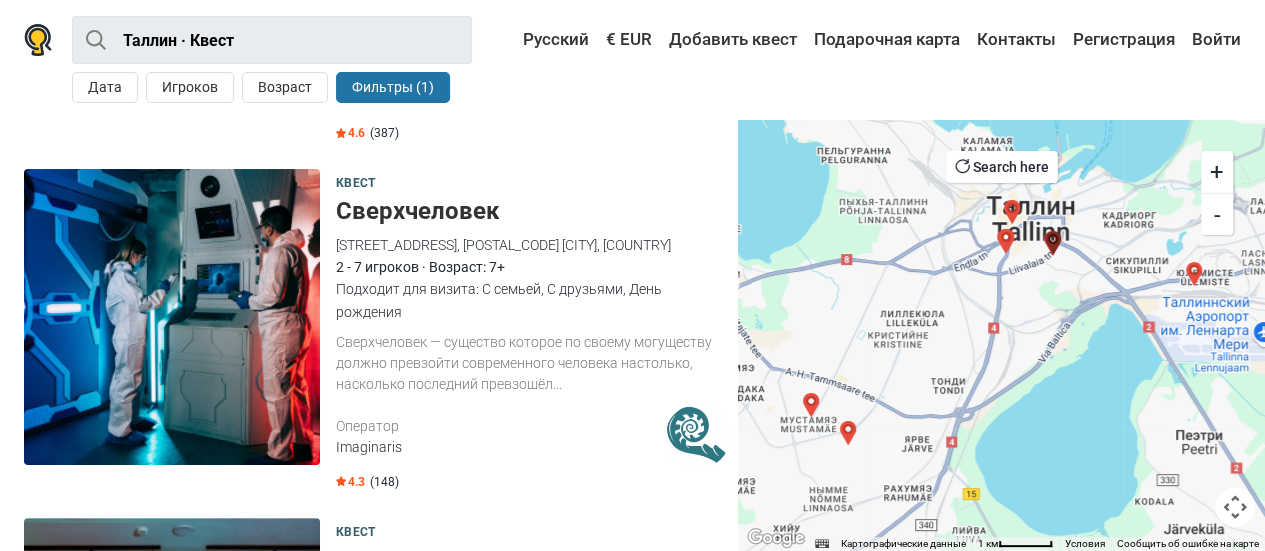 scroll, scrollTop: 3600, scrollLeft: 0, axis: vertical 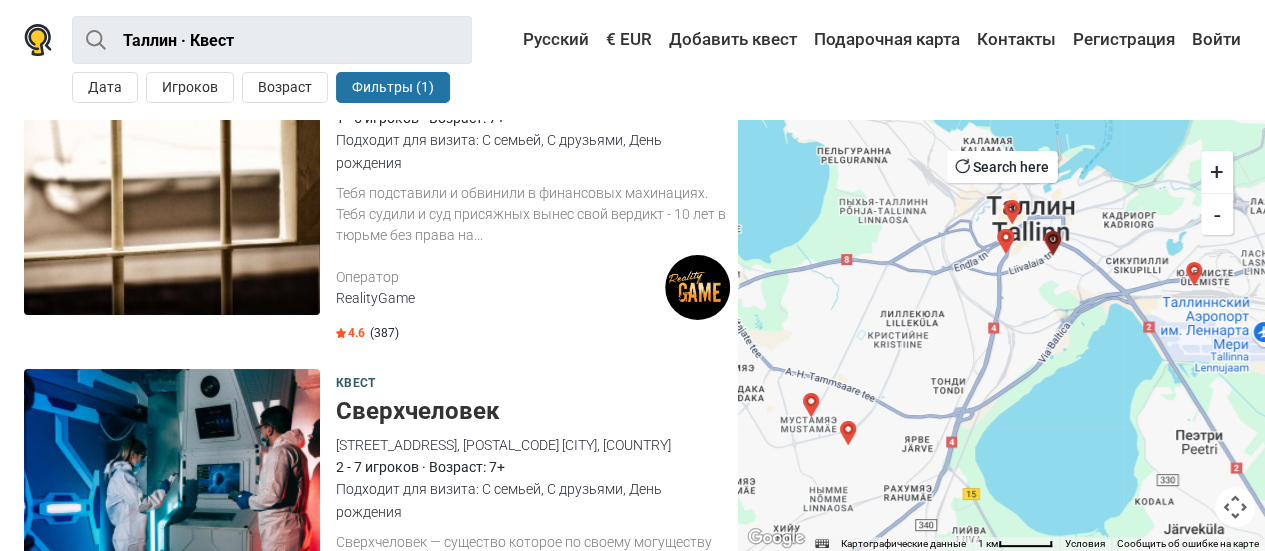 click on "Сверхчеловек — существо которое по своему могуществу должно превзойти современного человека настолько, насколько последний превзошёл..." at bounding box center [533, 563] 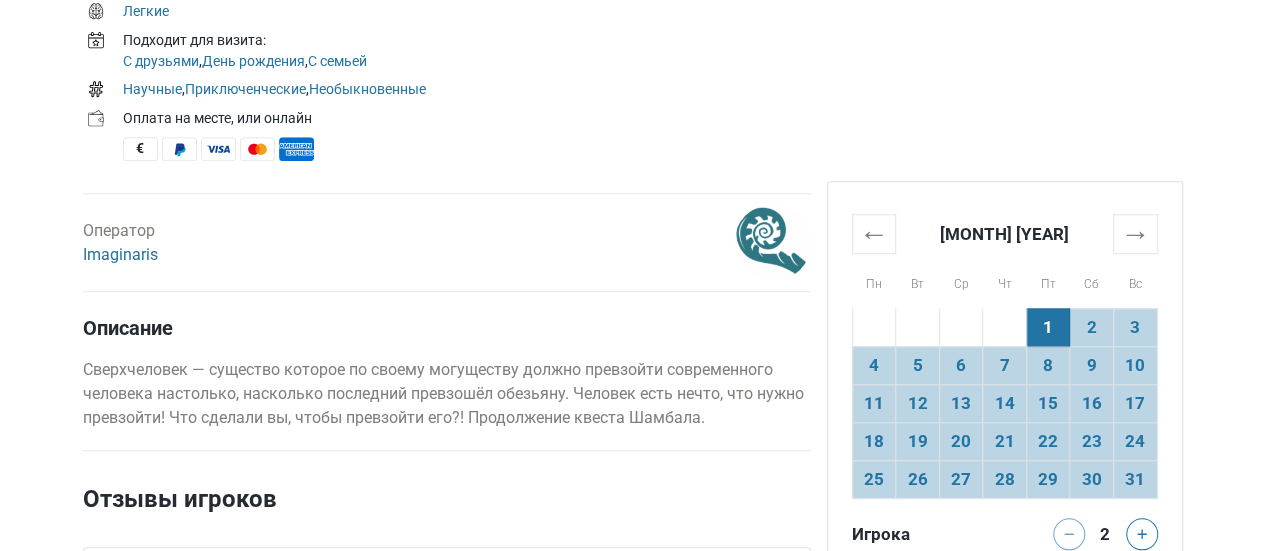 scroll, scrollTop: 900, scrollLeft: 0, axis: vertical 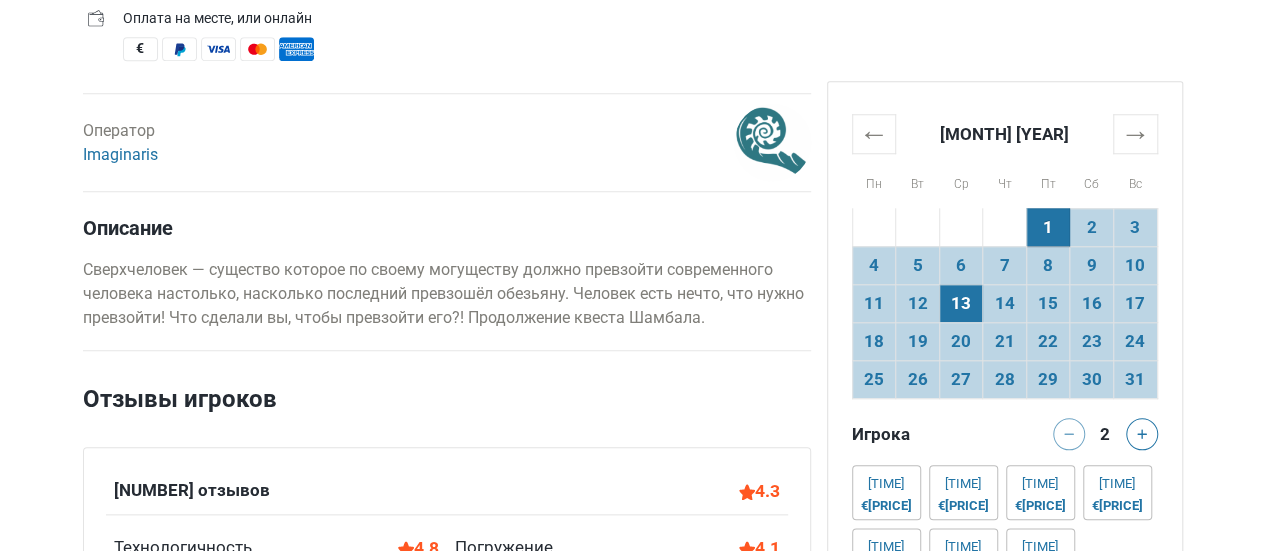 click on "13" at bounding box center (961, 303) 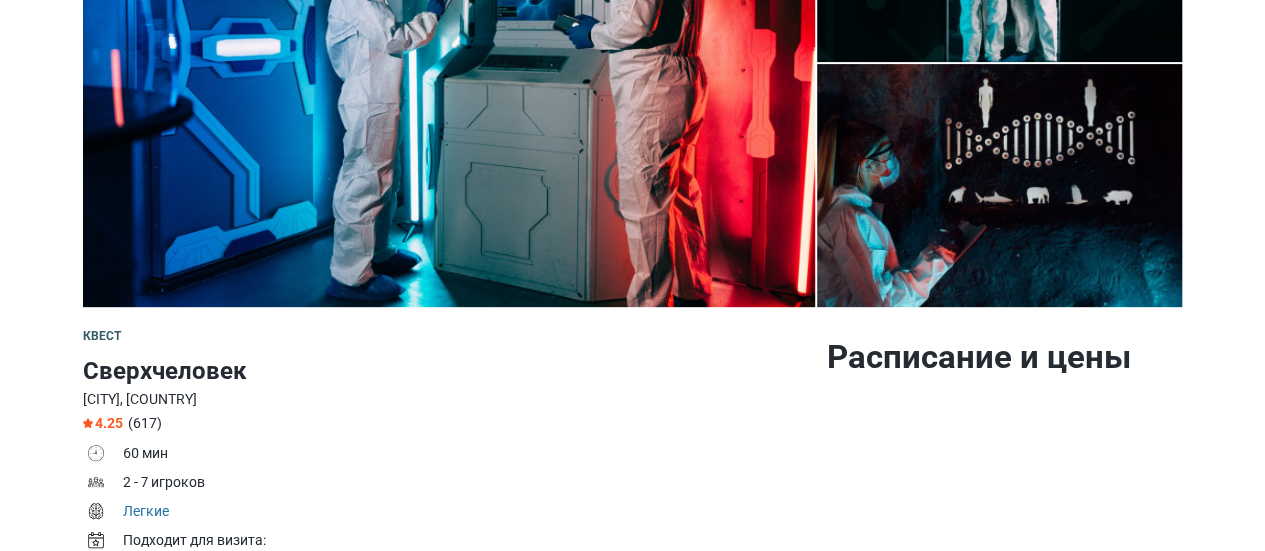 scroll, scrollTop: 0, scrollLeft: 0, axis: both 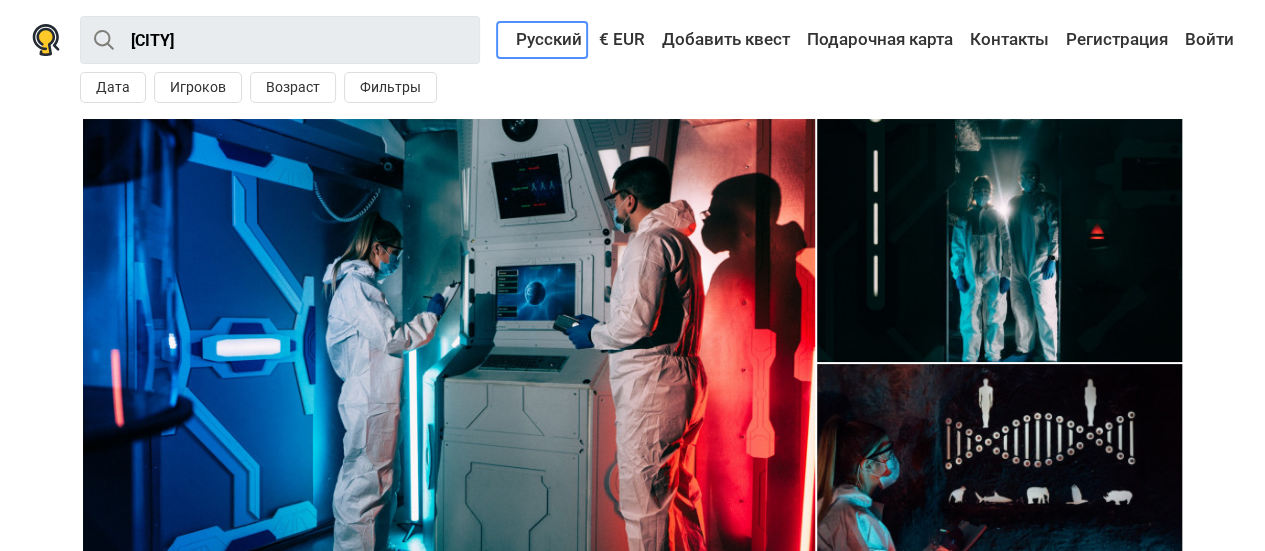 click on "Русский" at bounding box center (542, 40) 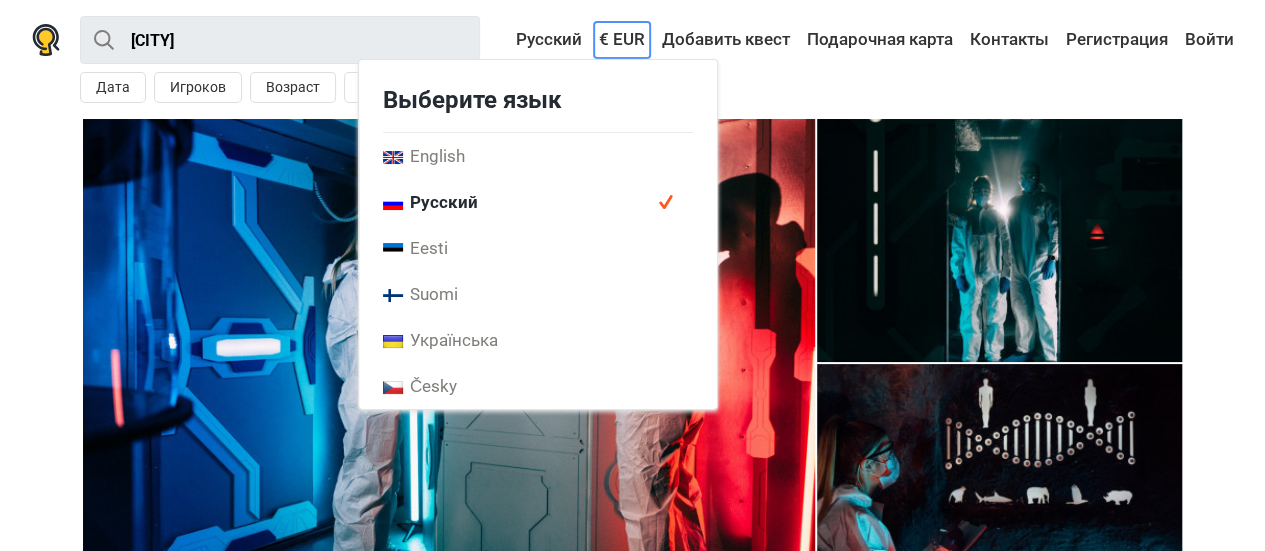 click on "€ EUR" at bounding box center [622, 40] 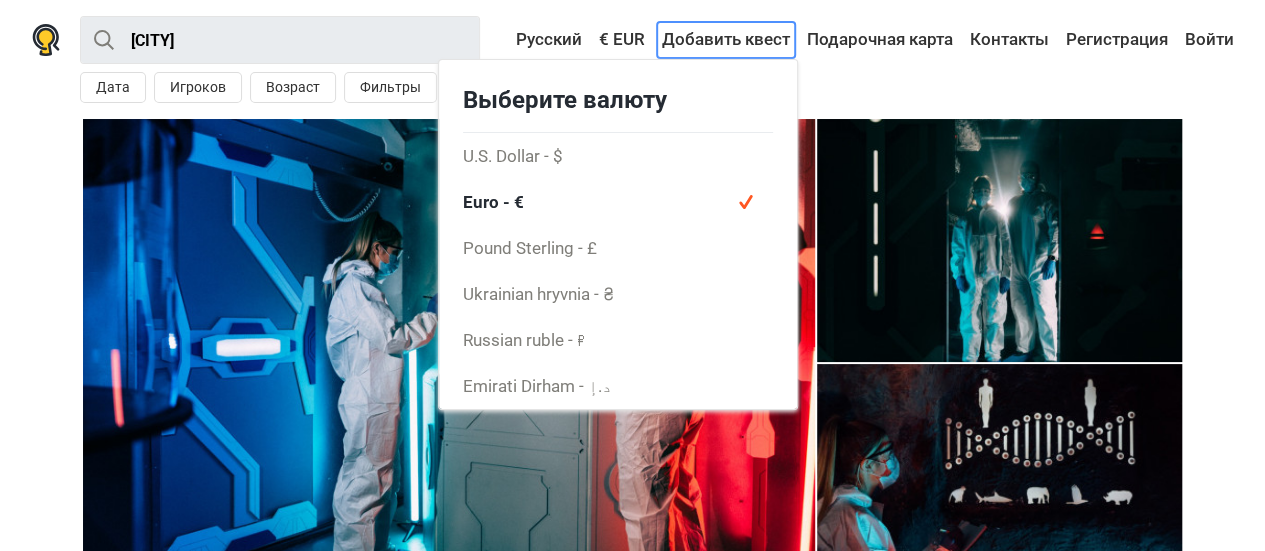 click on "Добавить квест" at bounding box center [726, 40] 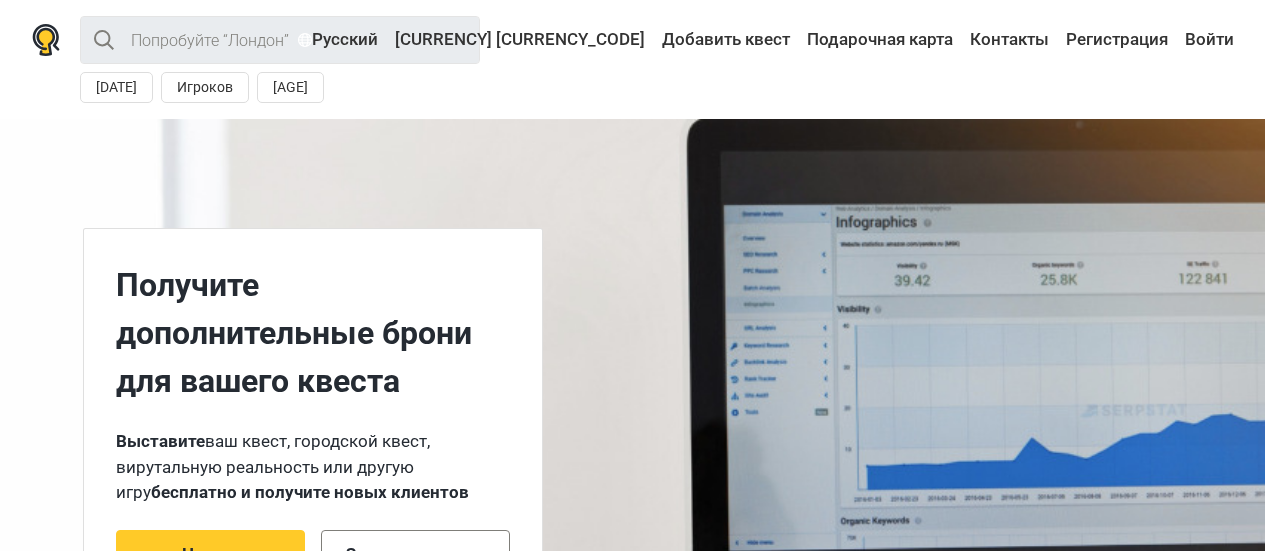 scroll, scrollTop: 0, scrollLeft: 0, axis: both 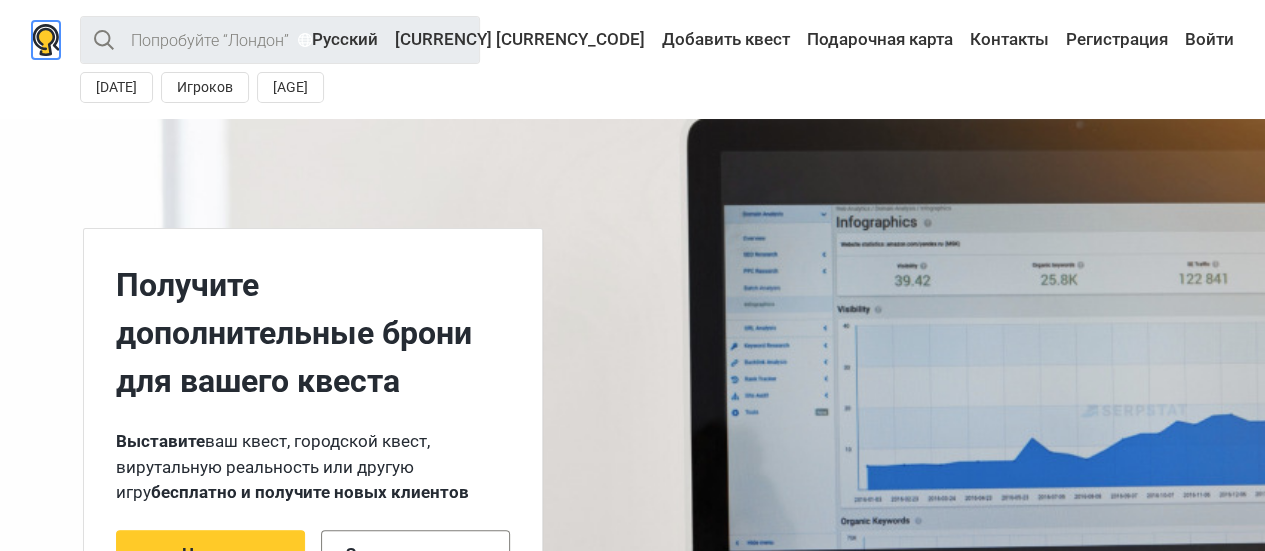 click at bounding box center [46, 40] 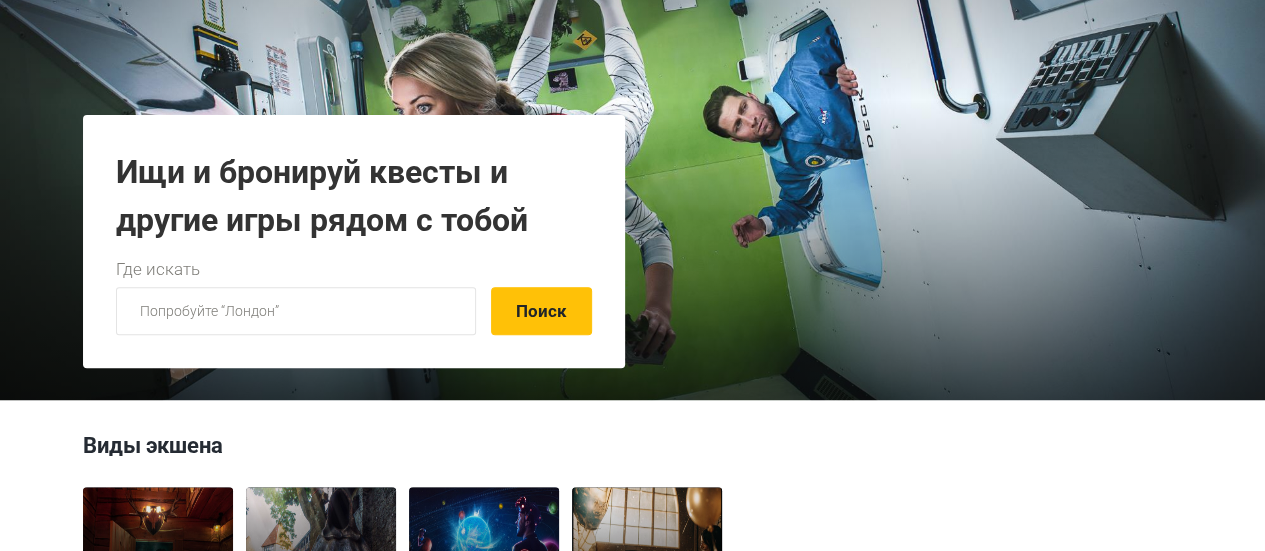 scroll, scrollTop: 500, scrollLeft: 0, axis: vertical 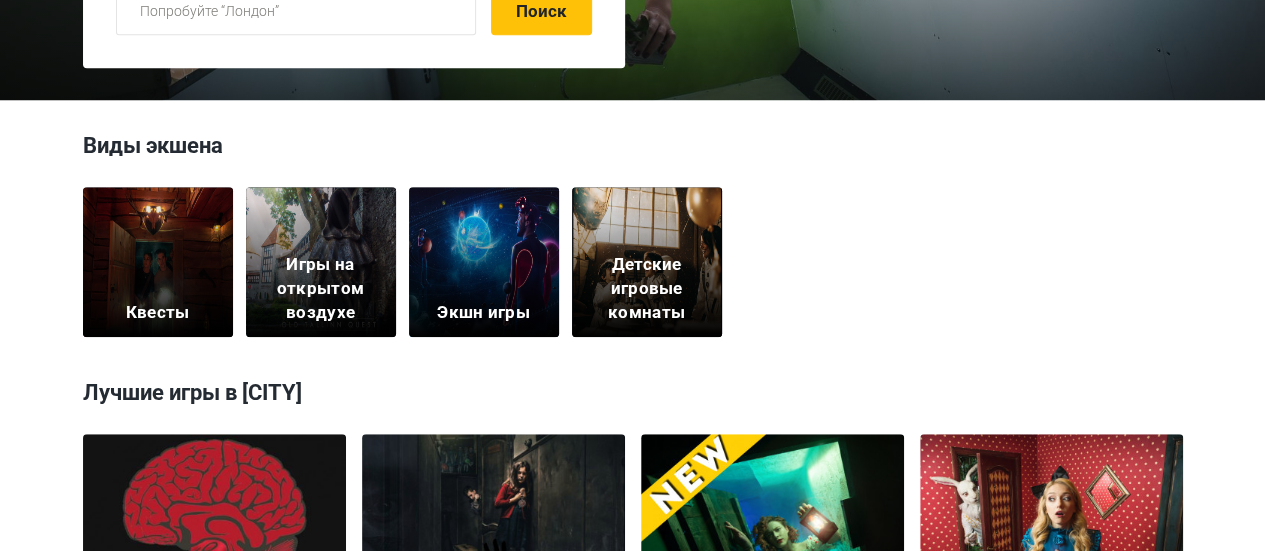 click on "Игры на открытом воздухе" at bounding box center [320, 288] 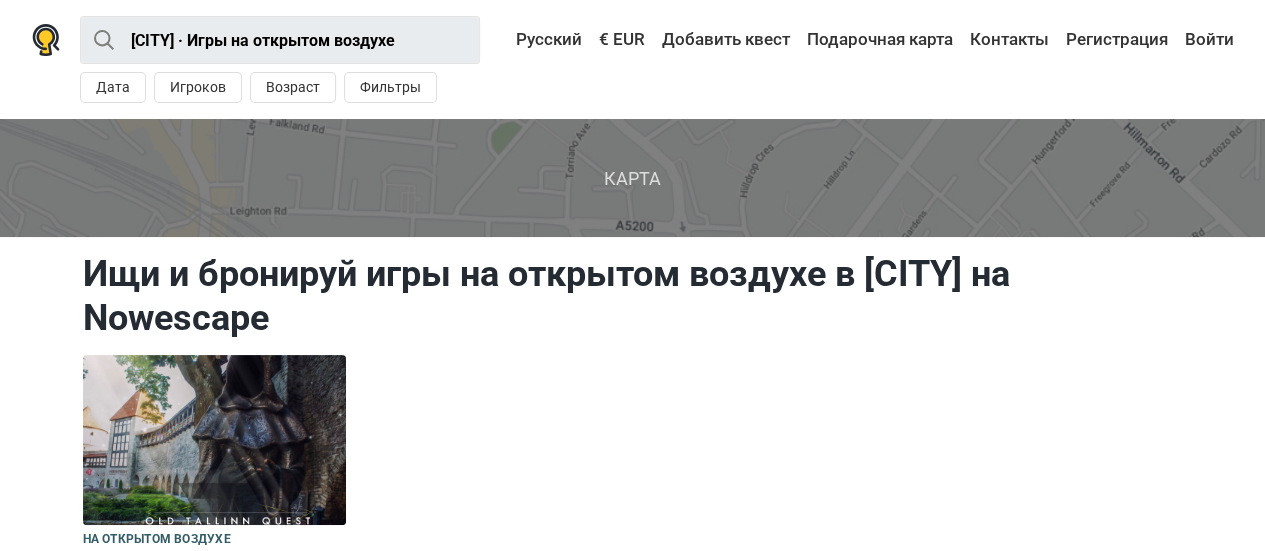 scroll, scrollTop: 400, scrollLeft: 0, axis: vertical 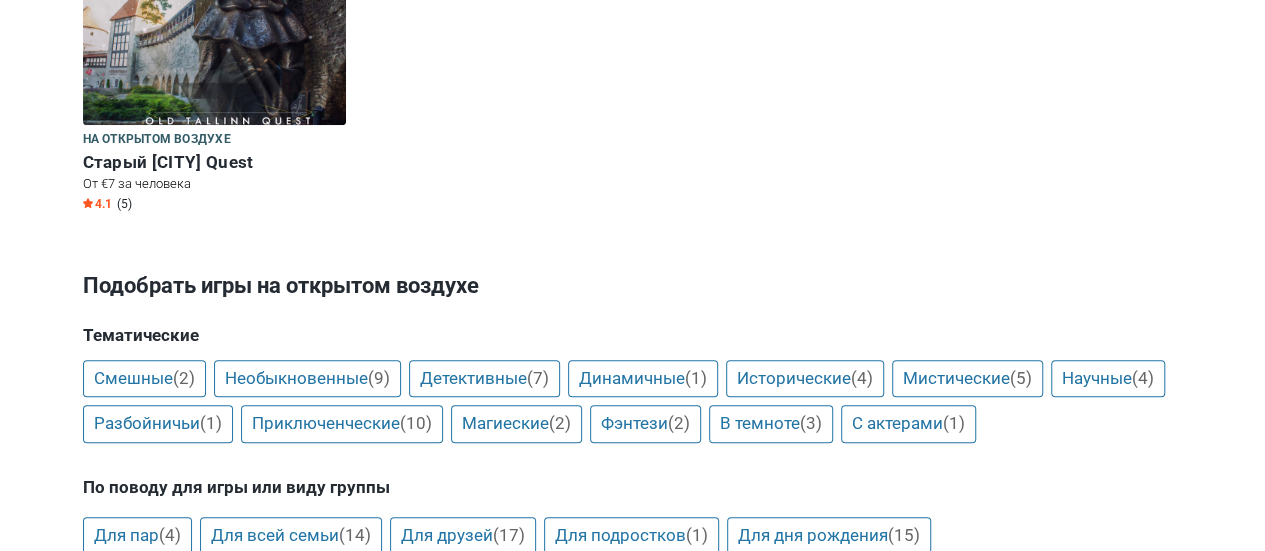 click at bounding box center [214, 40] 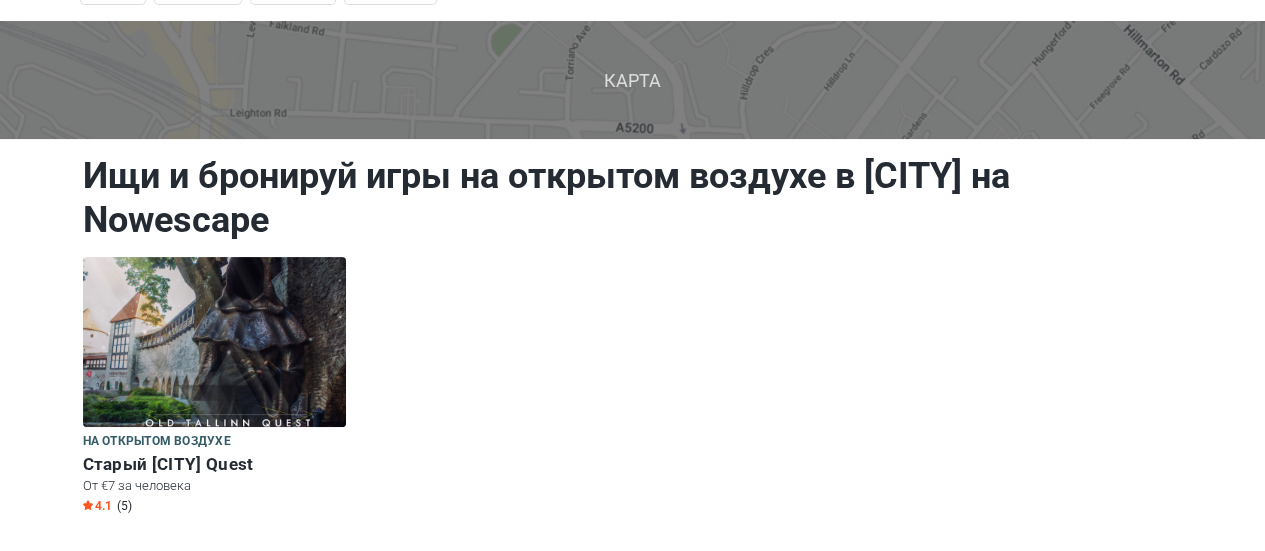 scroll, scrollTop: 0, scrollLeft: 0, axis: both 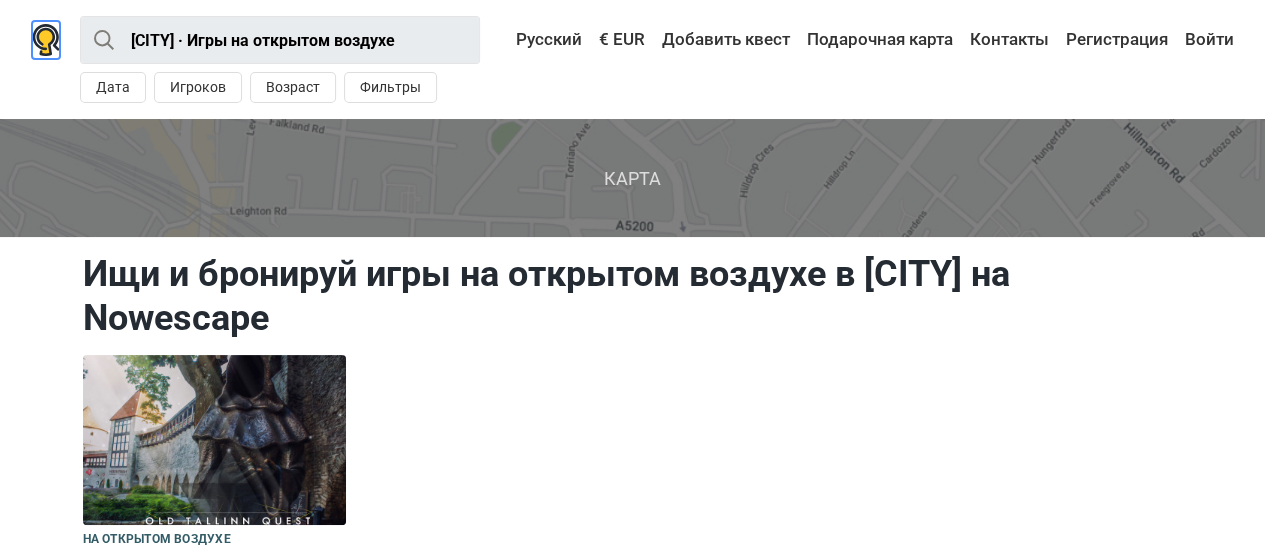 click at bounding box center (46, 40) 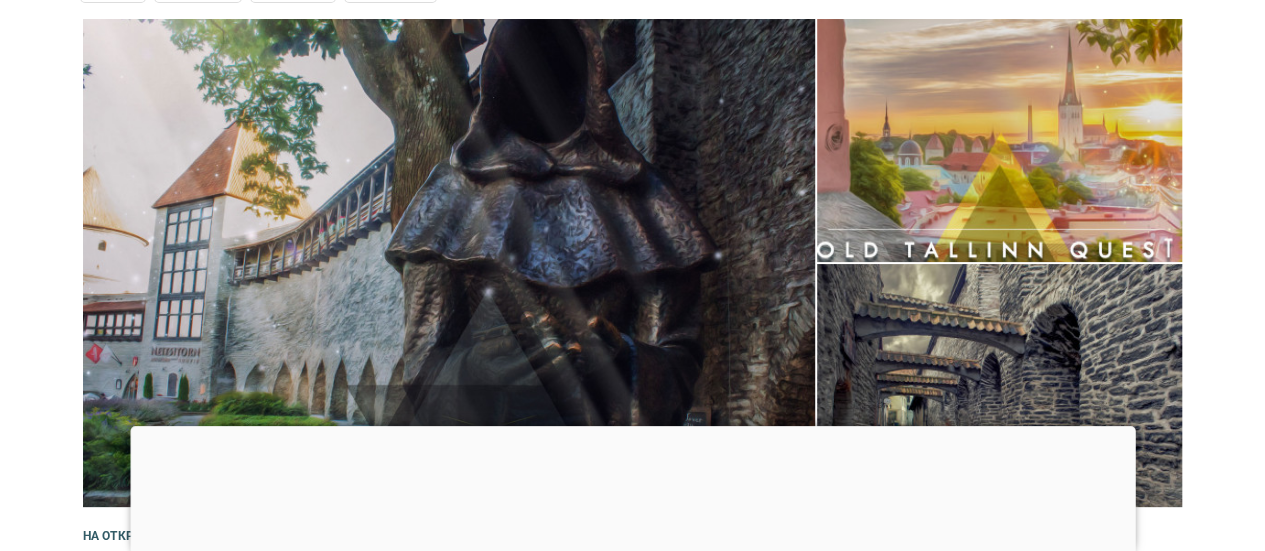 scroll, scrollTop: 300, scrollLeft: 0, axis: vertical 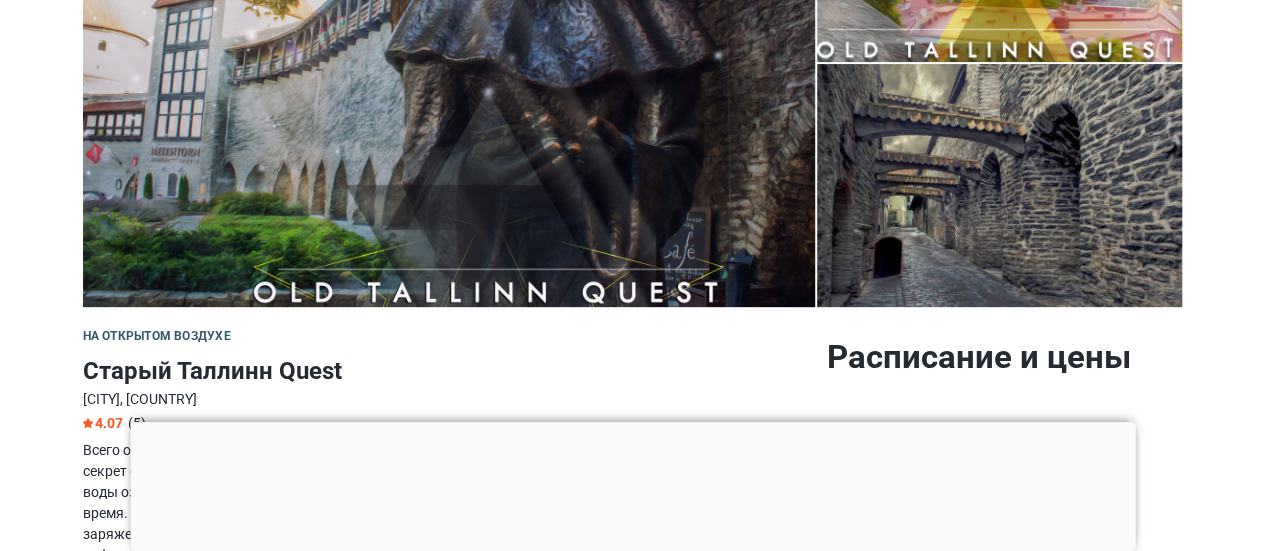 click at bounding box center (632, 422) 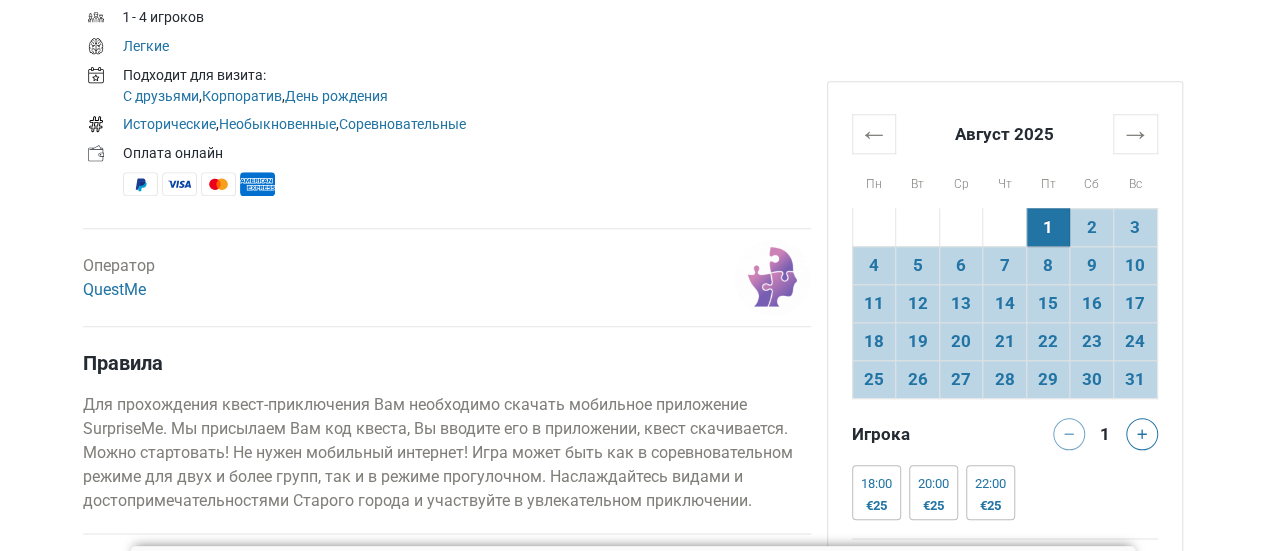 scroll, scrollTop: 1100, scrollLeft: 0, axis: vertical 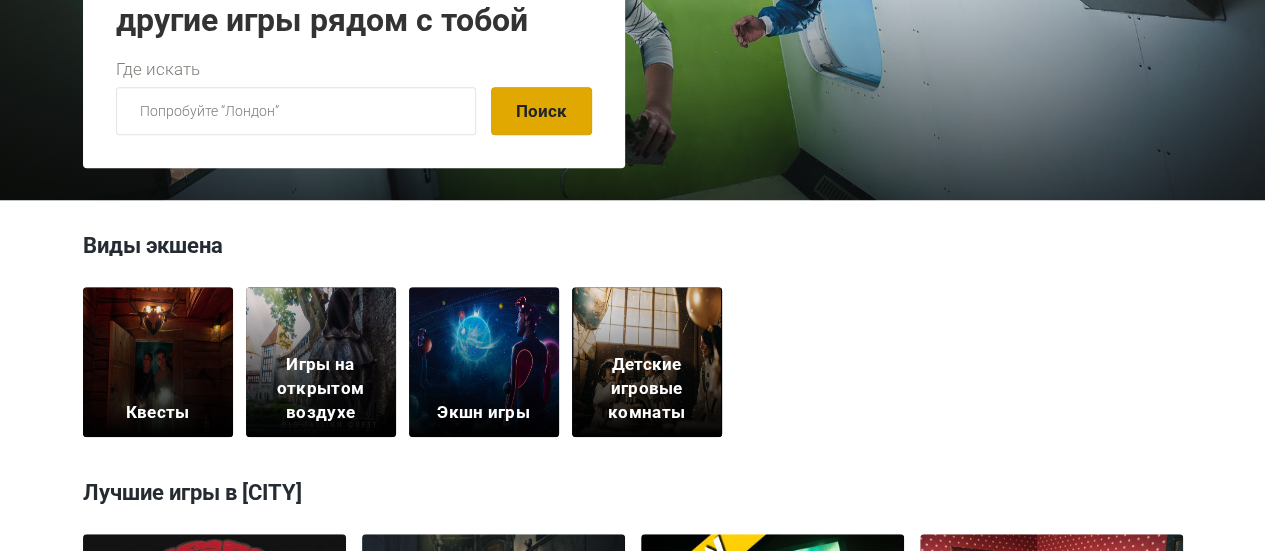 click on "Поиск" at bounding box center (541, 111) 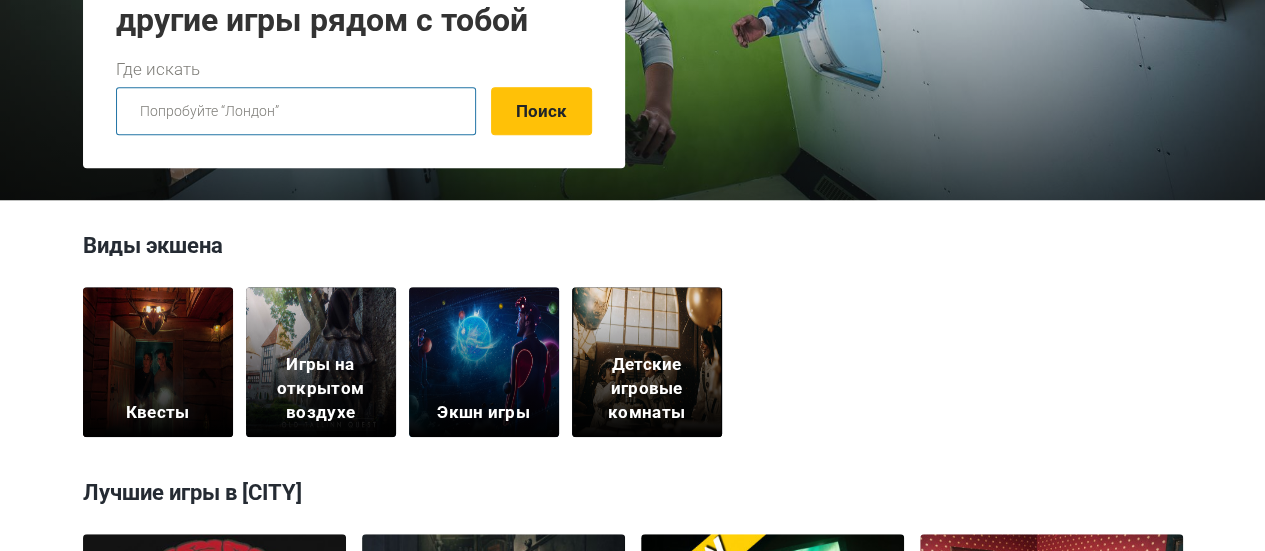 scroll, scrollTop: 800, scrollLeft: 0, axis: vertical 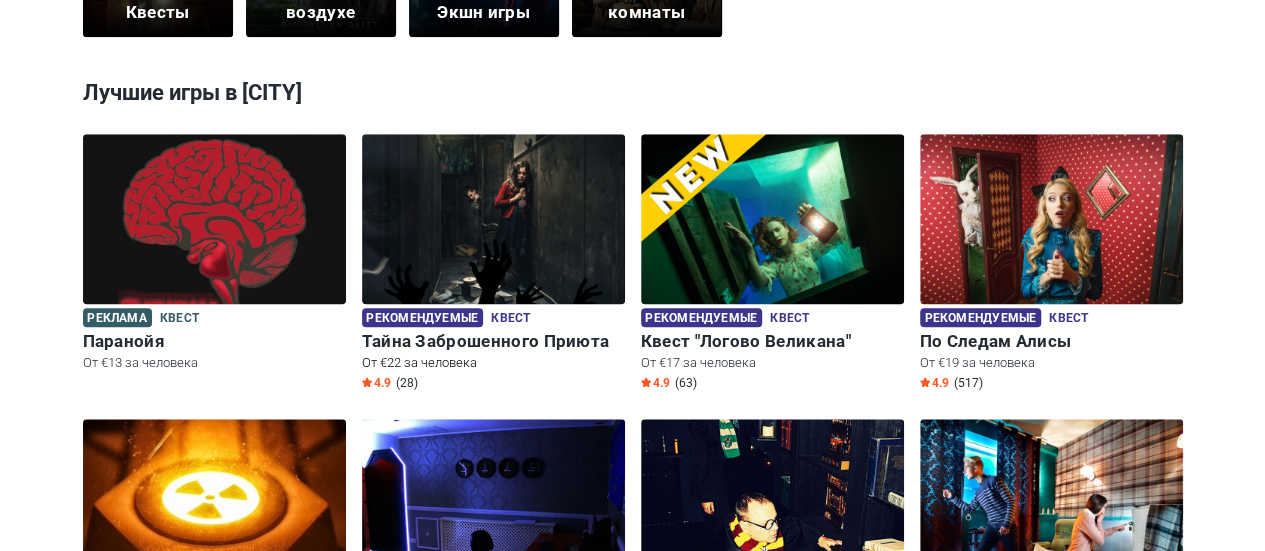 click at bounding box center [493, 231] 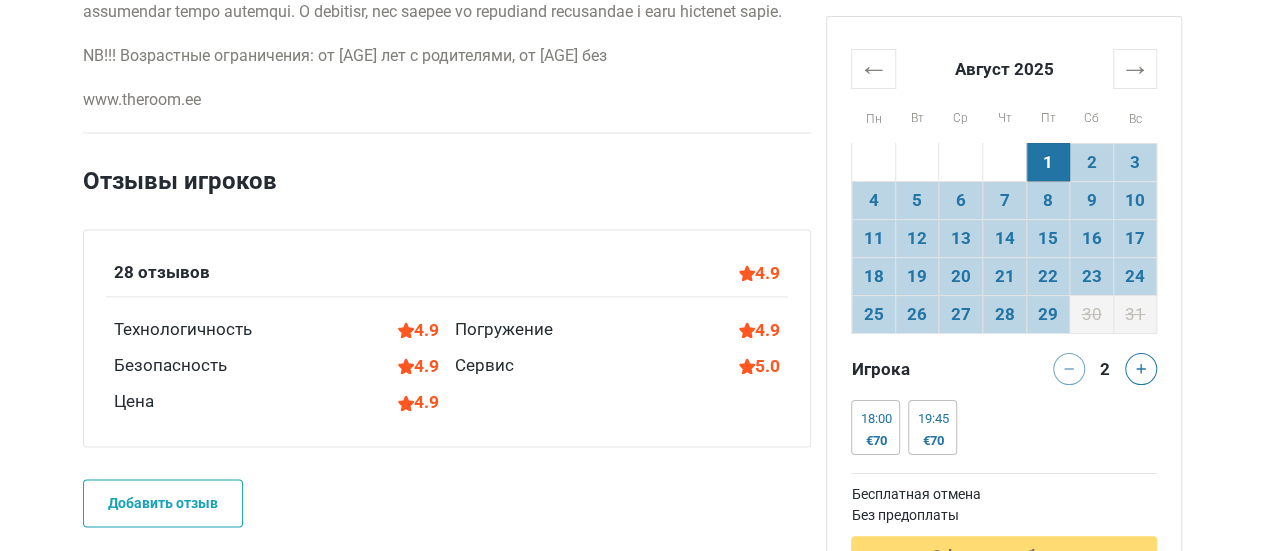 scroll, scrollTop: 1400, scrollLeft: 0, axis: vertical 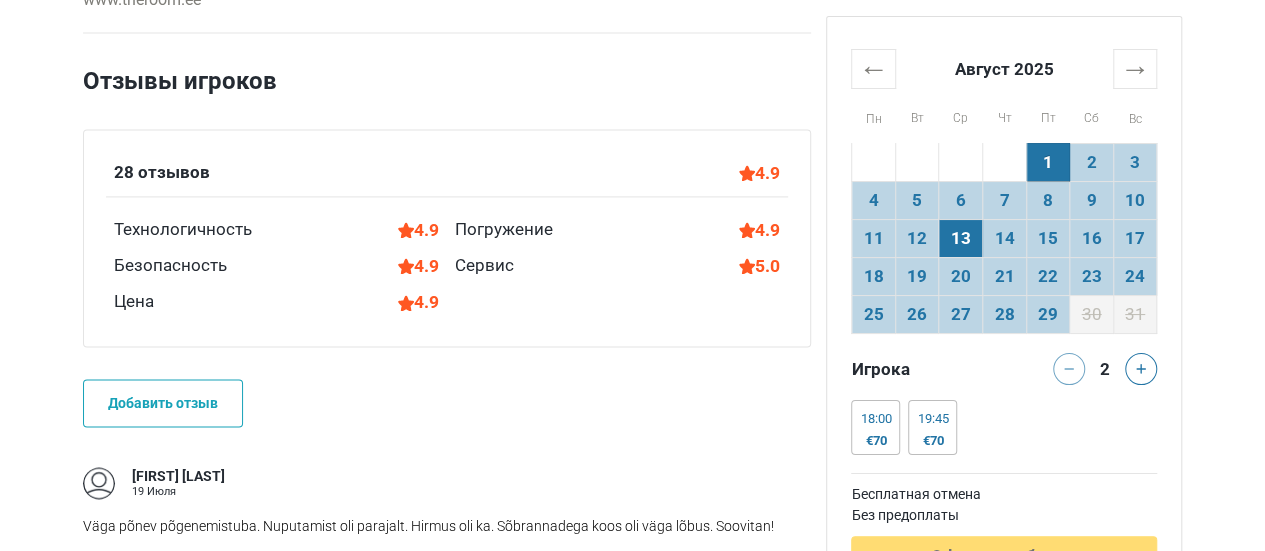 click on "13" at bounding box center (961, 238) 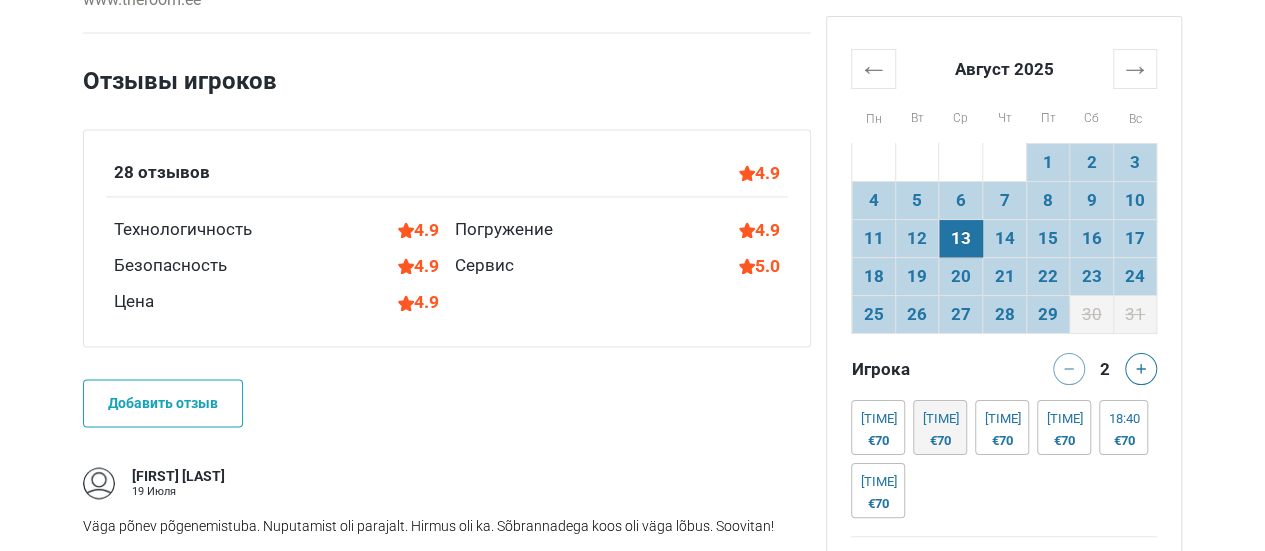 click on "€70" at bounding box center (940, 441) 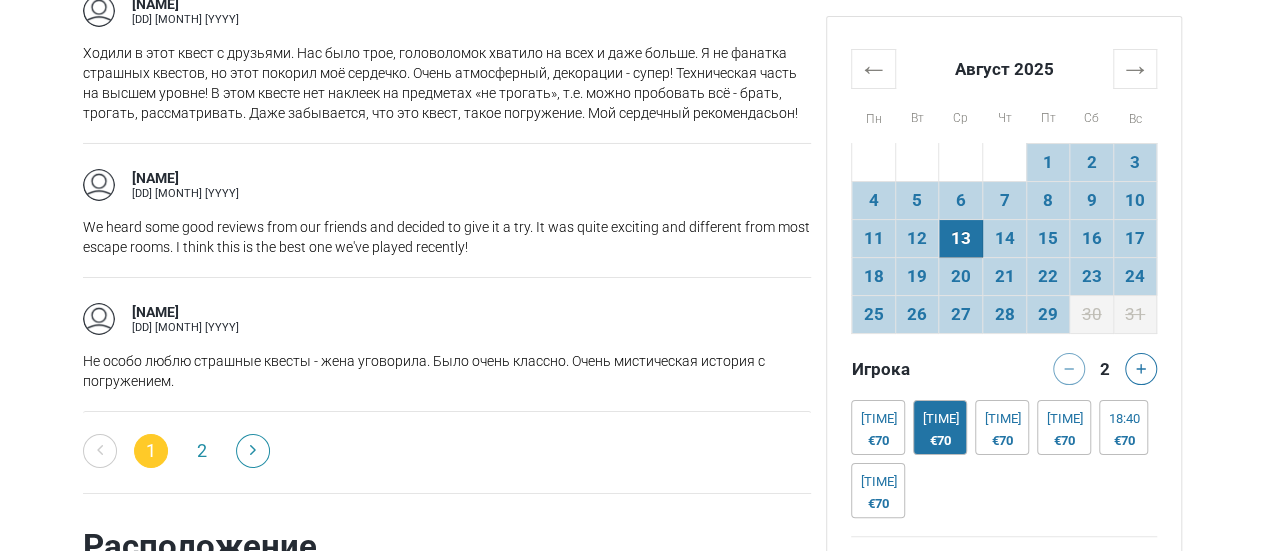 scroll, scrollTop: 4000, scrollLeft: 0, axis: vertical 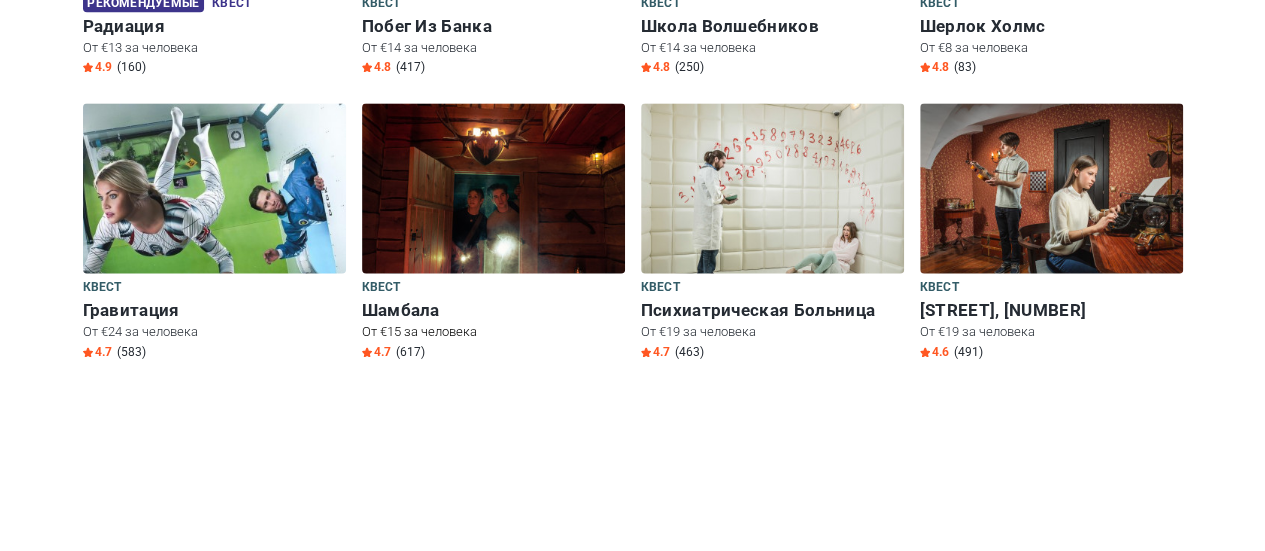 click at bounding box center (493, 200) 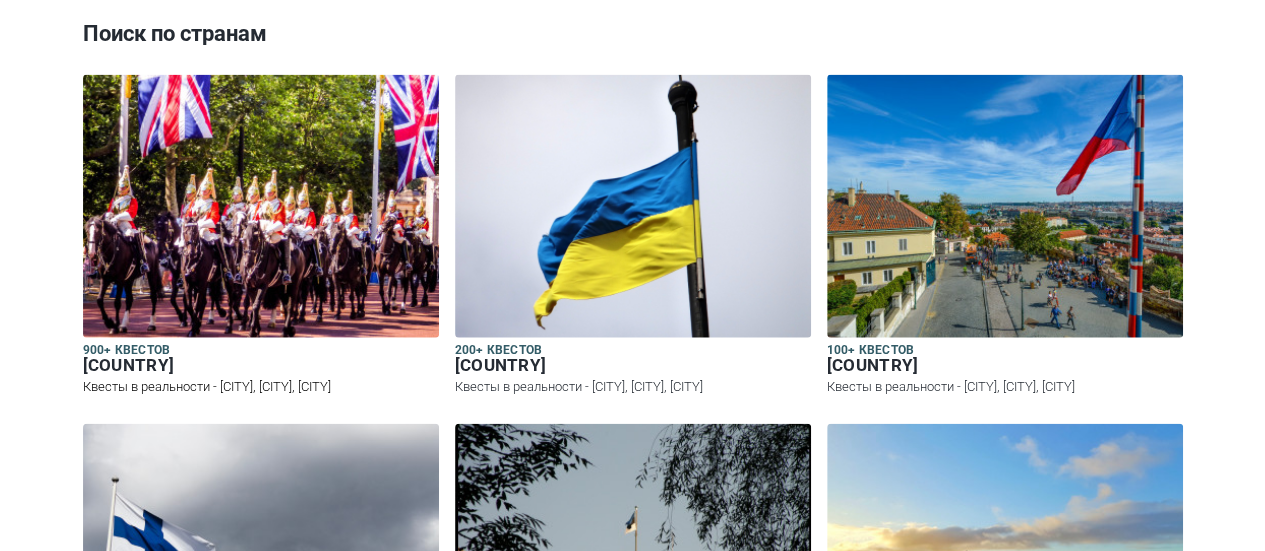 scroll, scrollTop: 2600, scrollLeft: 0, axis: vertical 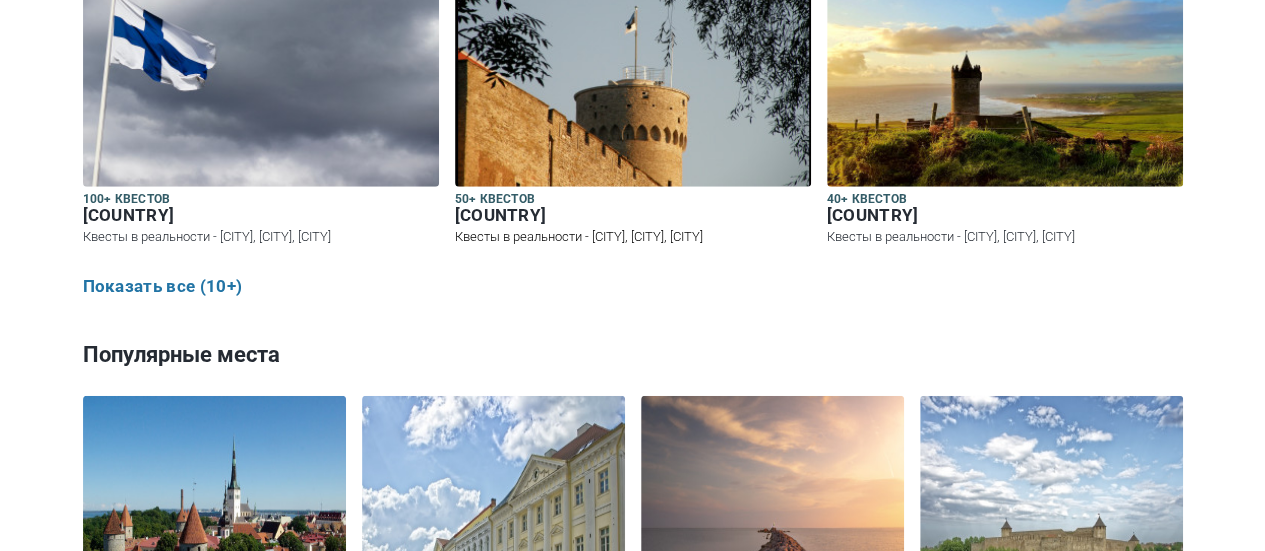 click at bounding box center (633, 55) 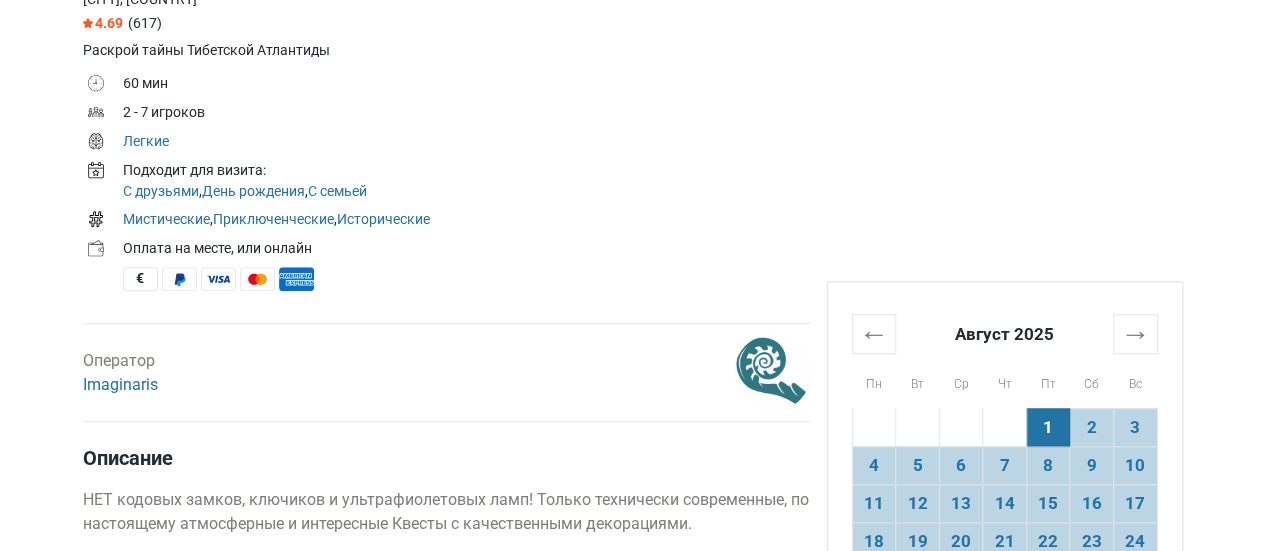 scroll, scrollTop: 800, scrollLeft: 0, axis: vertical 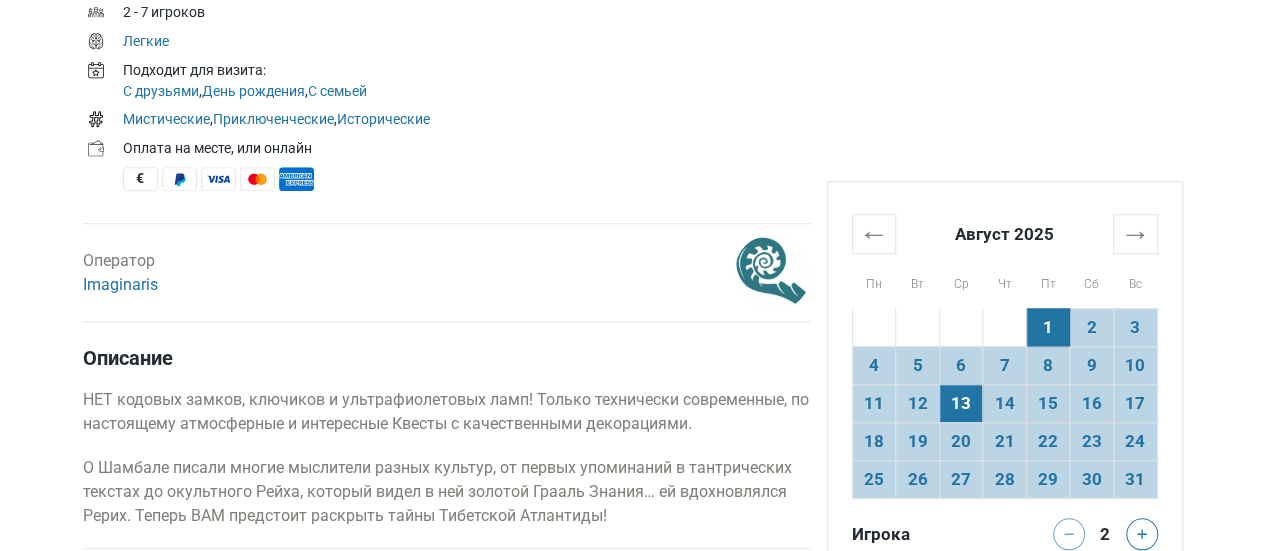 click on "13" at bounding box center [961, 403] 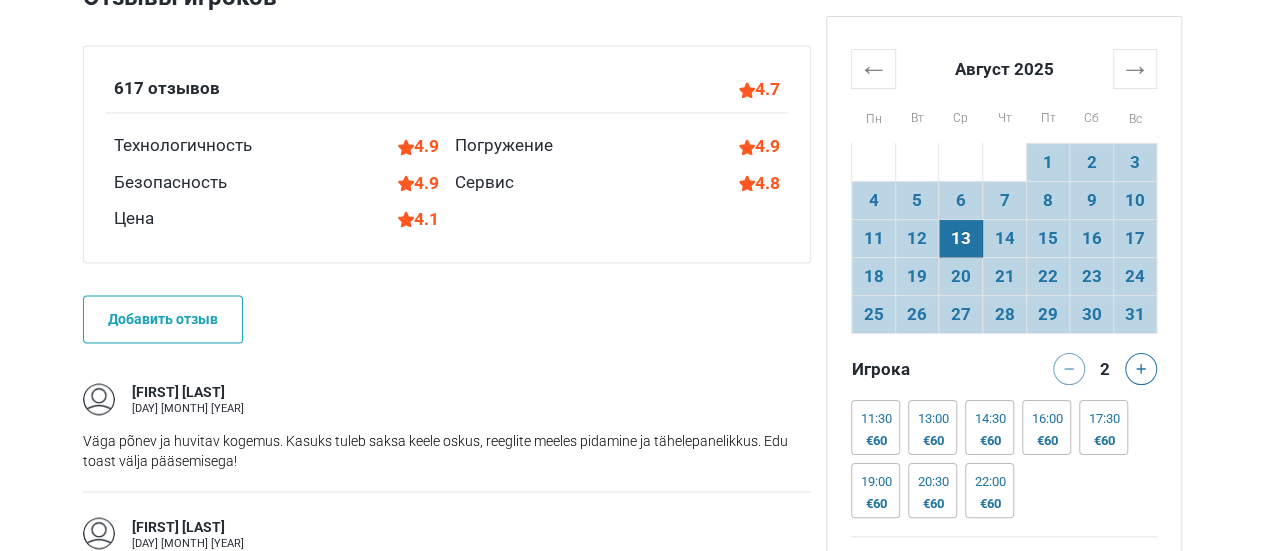 scroll, scrollTop: 1500, scrollLeft: 0, axis: vertical 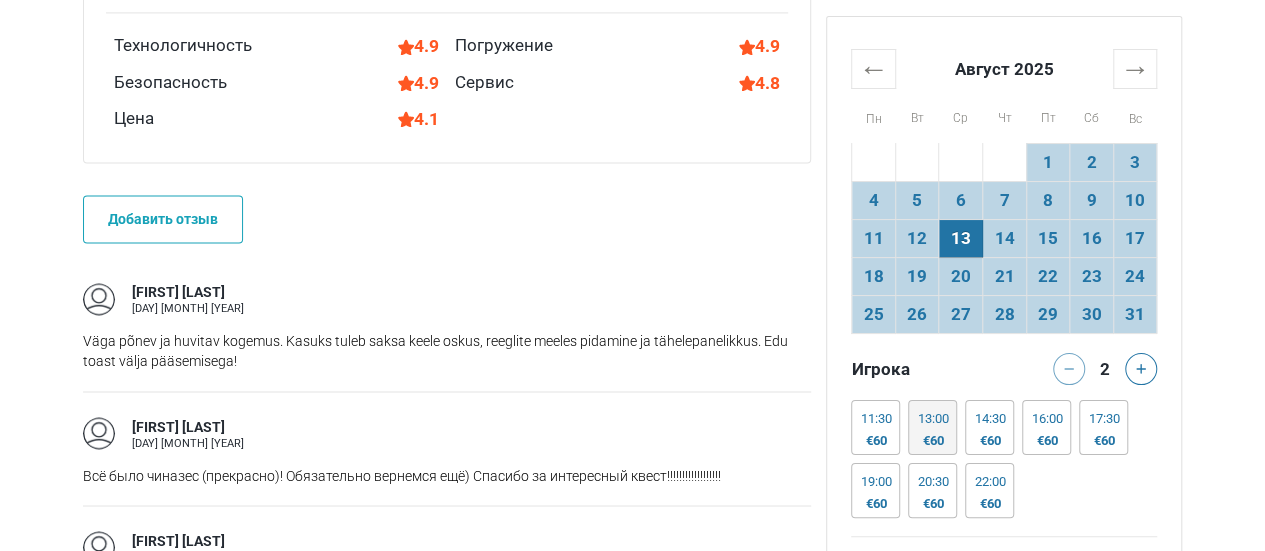 click on "€60" at bounding box center [932, 441] 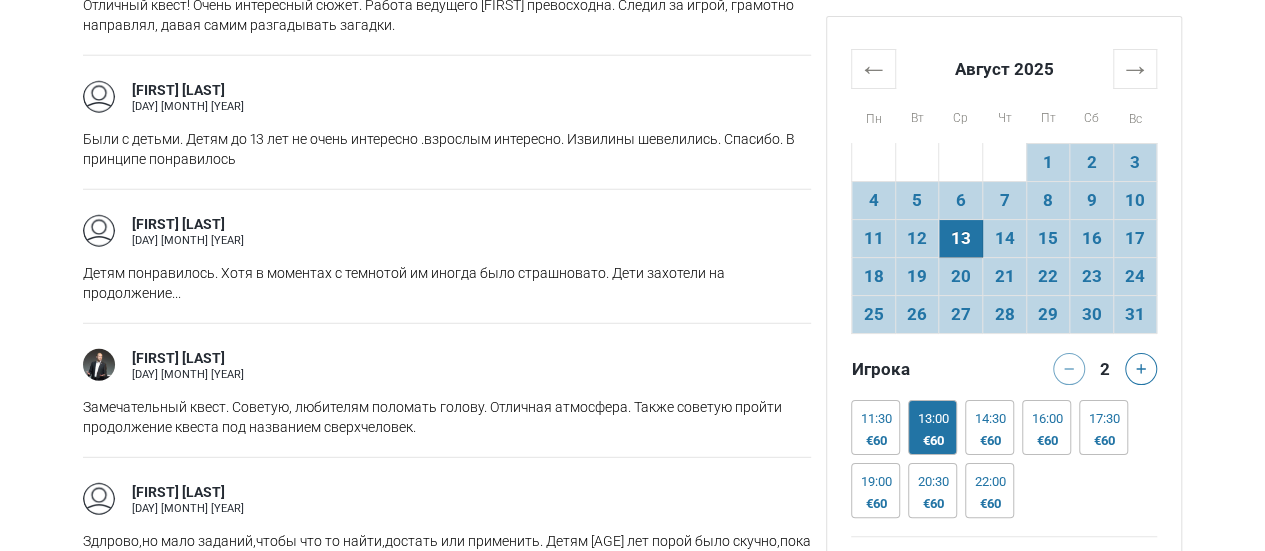 scroll, scrollTop: 2700, scrollLeft: 0, axis: vertical 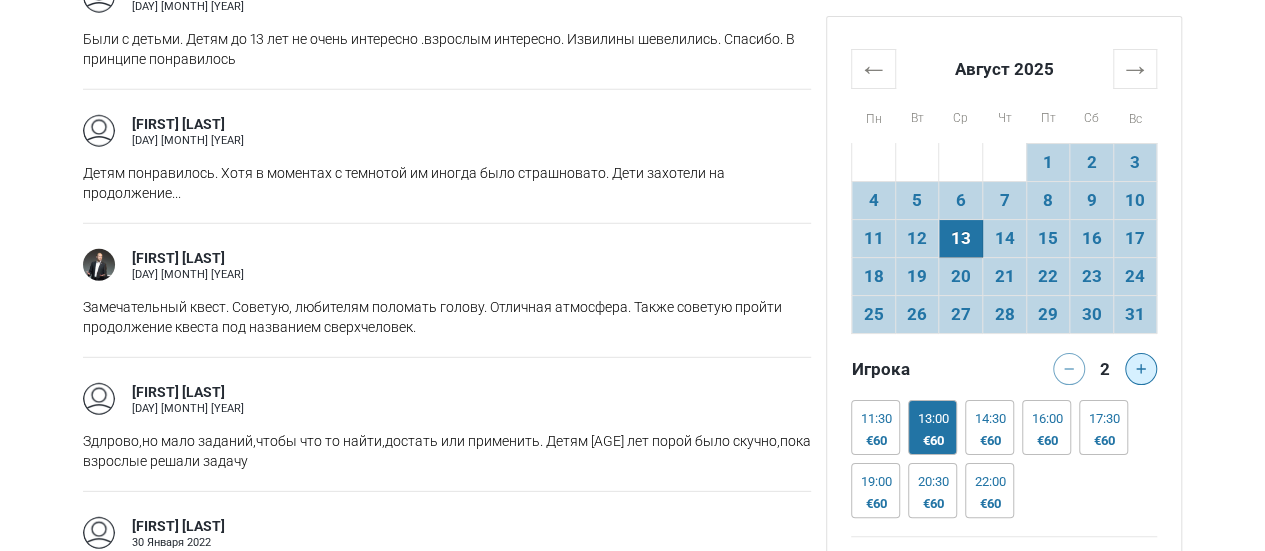 click at bounding box center (1145, 369) 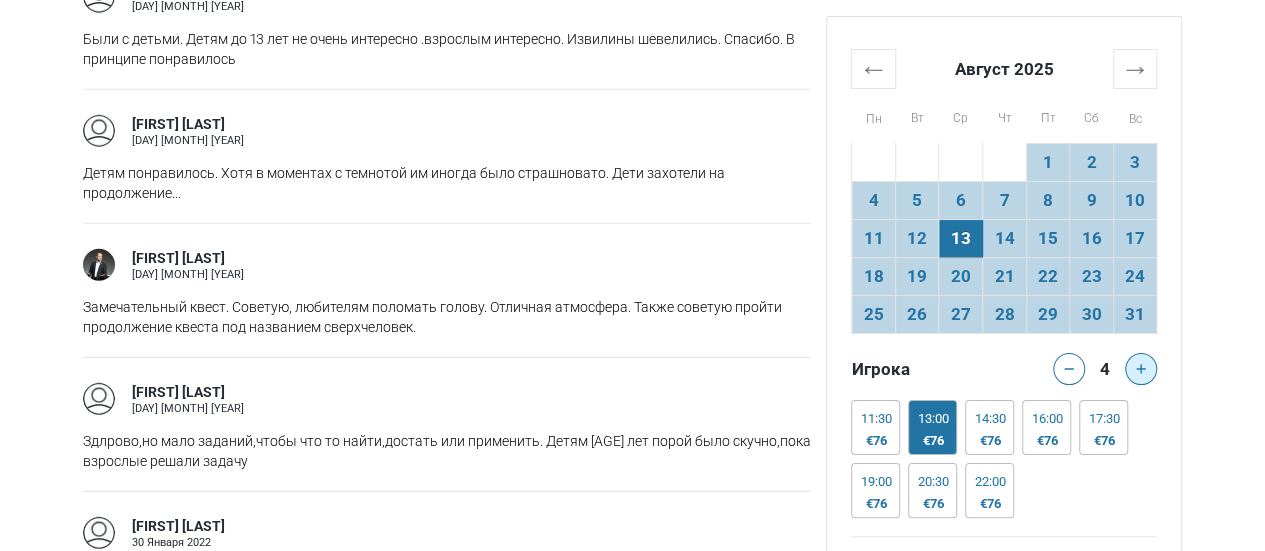 click at bounding box center (1141, 369) 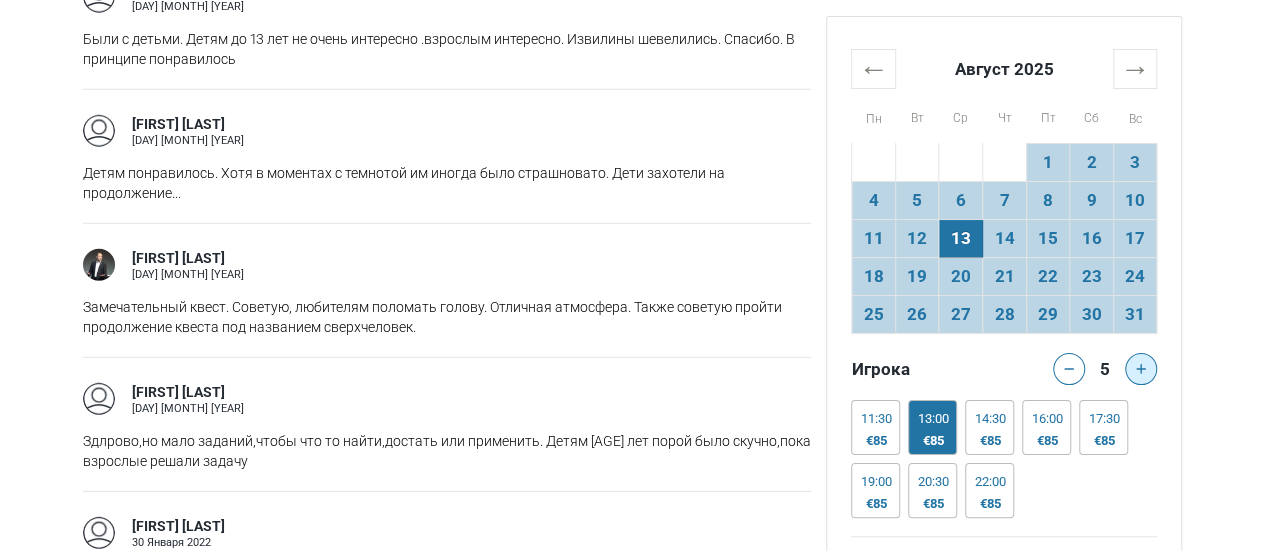 click at bounding box center [1141, 369] 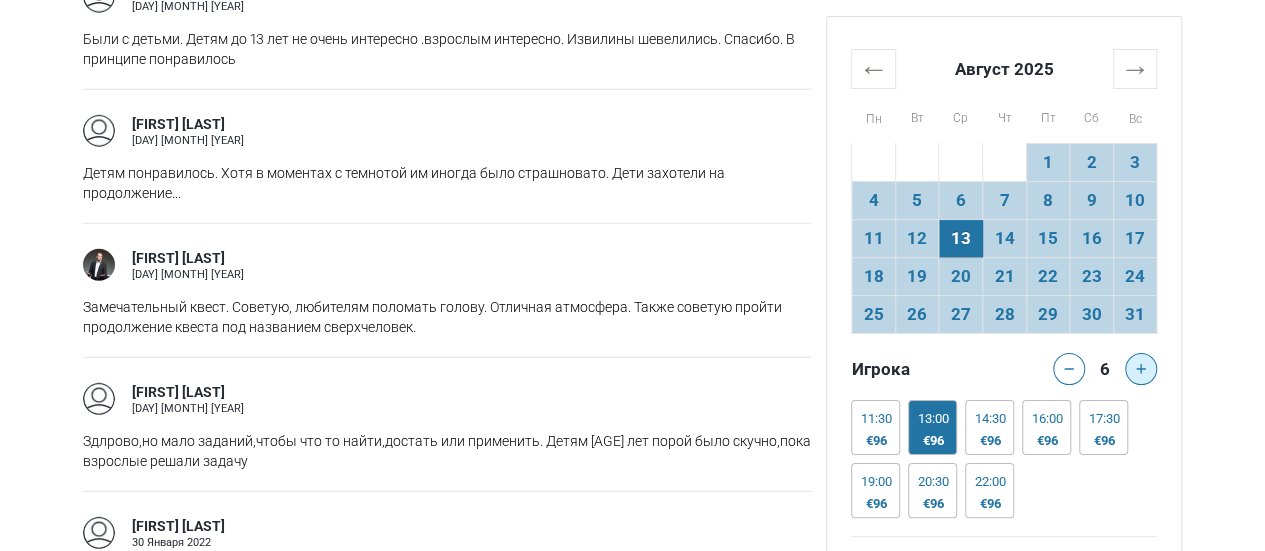 click at bounding box center [1141, 369] 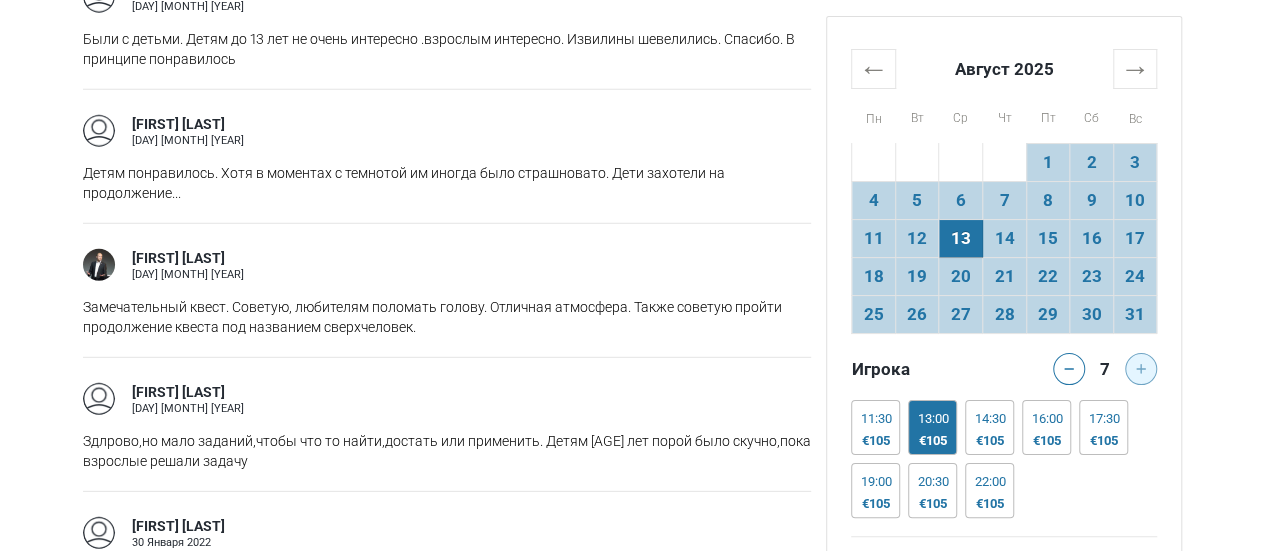 click at bounding box center (1145, 369) 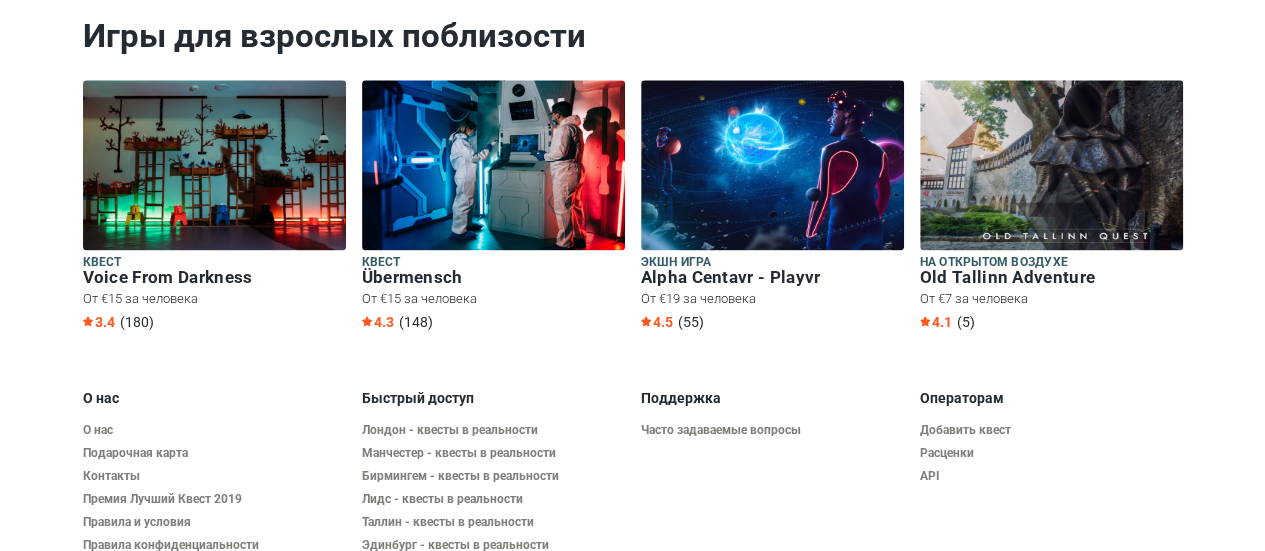 scroll, scrollTop: 5108, scrollLeft: 0, axis: vertical 